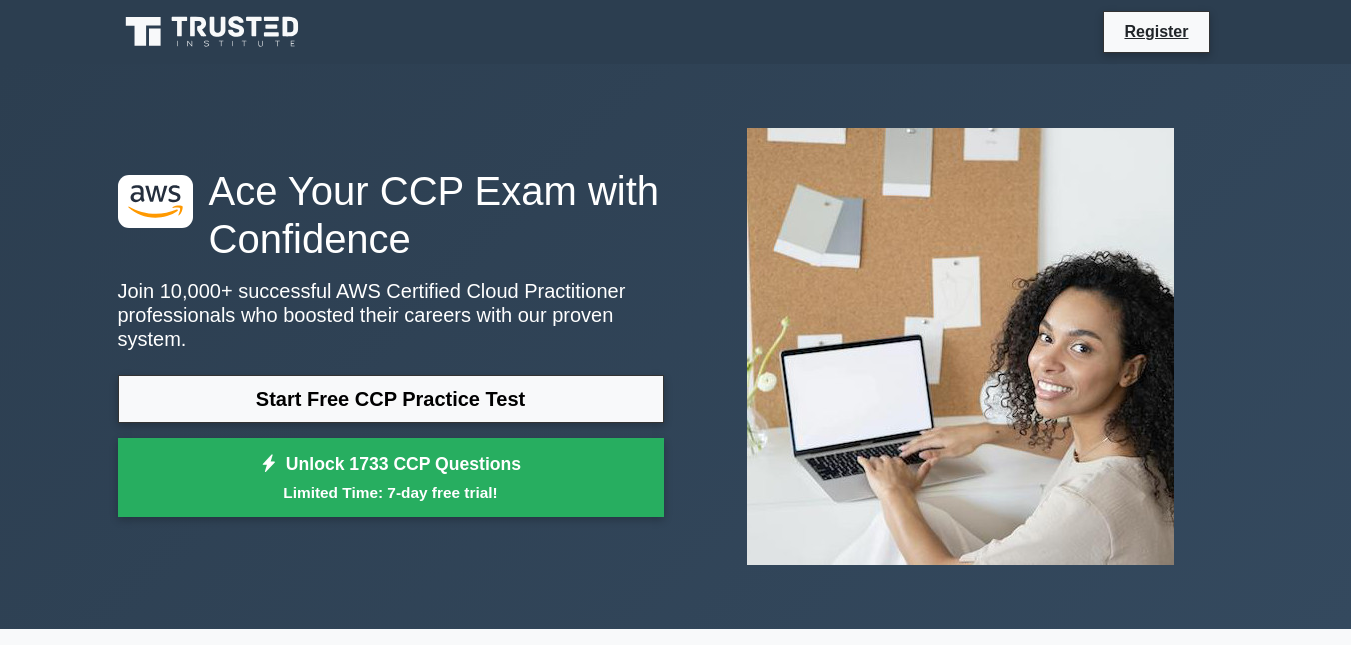 scroll, scrollTop: 0, scrollLeft: 0, axis: both 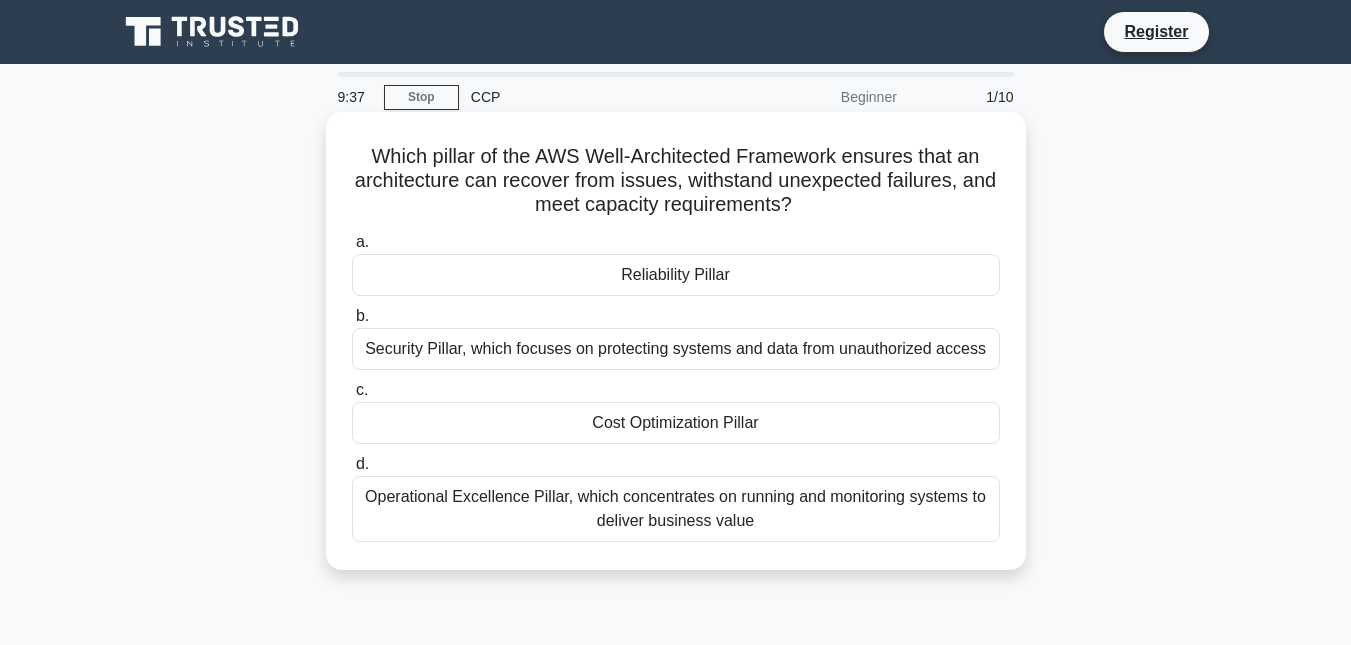 click on "Reliability Pillar" at bounding box center [676, 275] 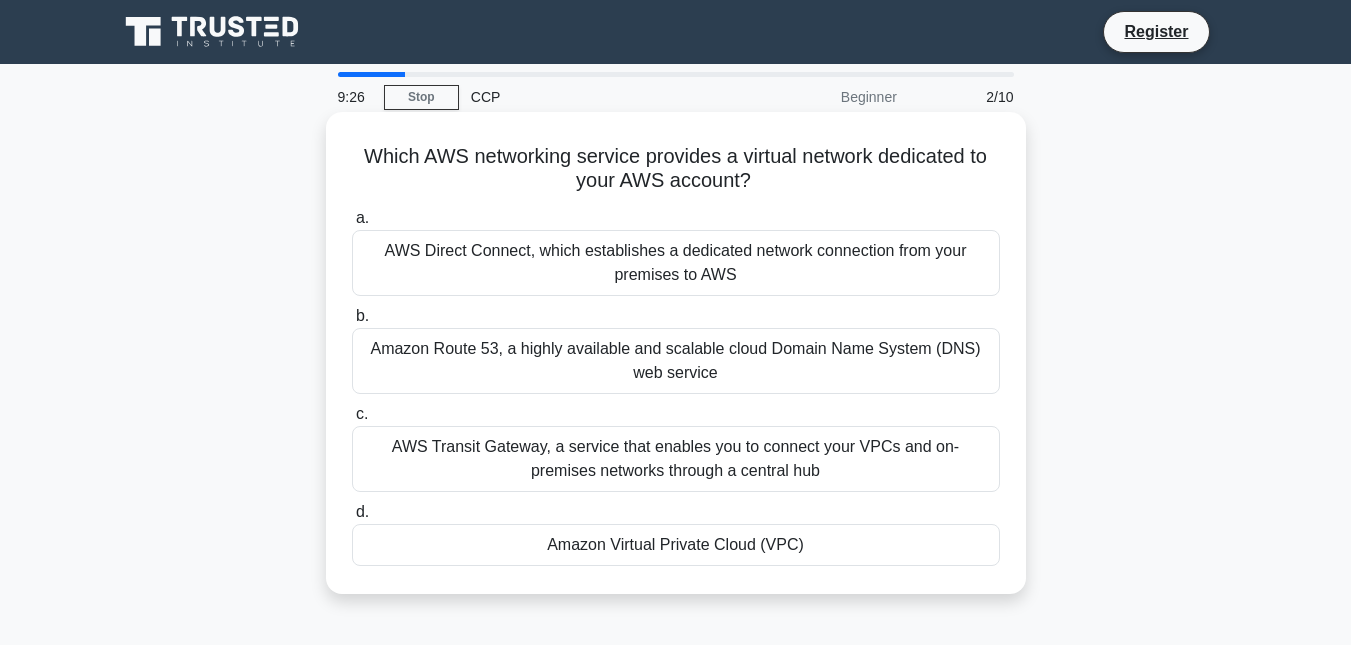 click on "Amazon Virtual Private Cloud (VPC)" at bounding box center (676, 545) 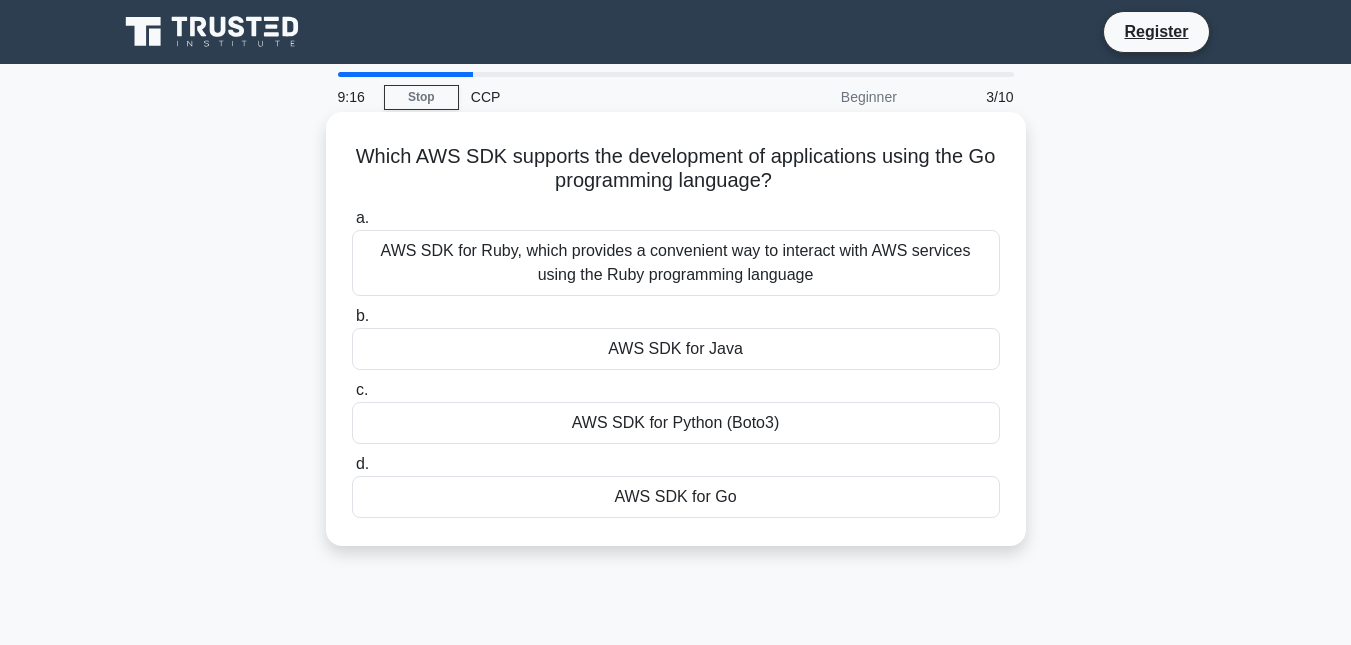 click on "AWS SDK for Go" at bounding box center (676, 497) 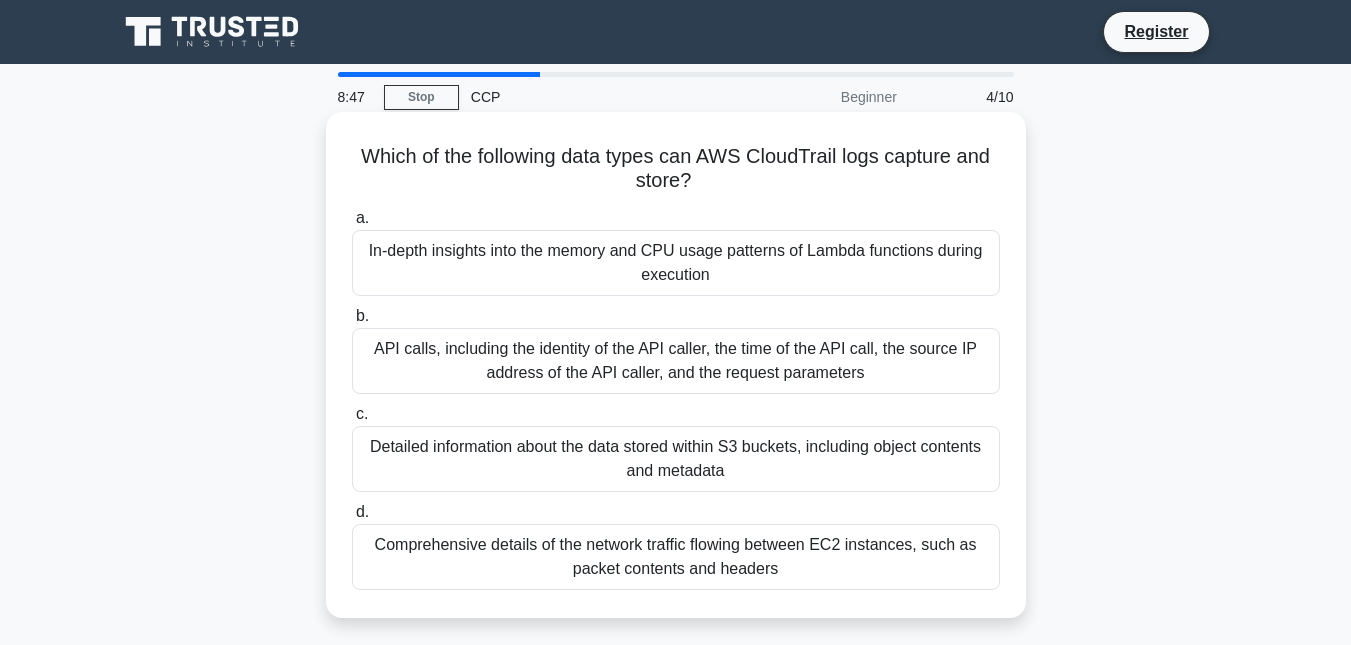 click on "API calls, including the identity of the API caller, the time of the API call, the source IP address of the API caller, and the request parameters" at bounding box center (676, 361) 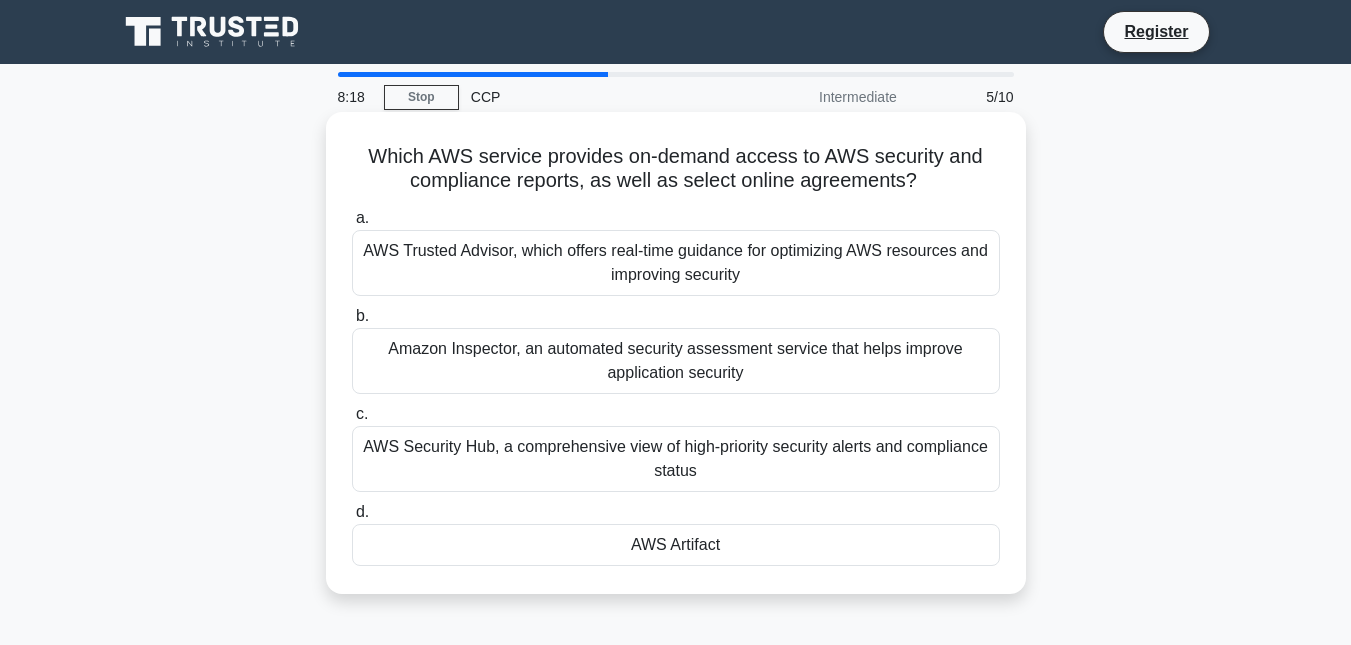 click on "AWS Security Hub, a comprehensive view of high-priority security alerts and compliance status" at bounding box center (676, 459) 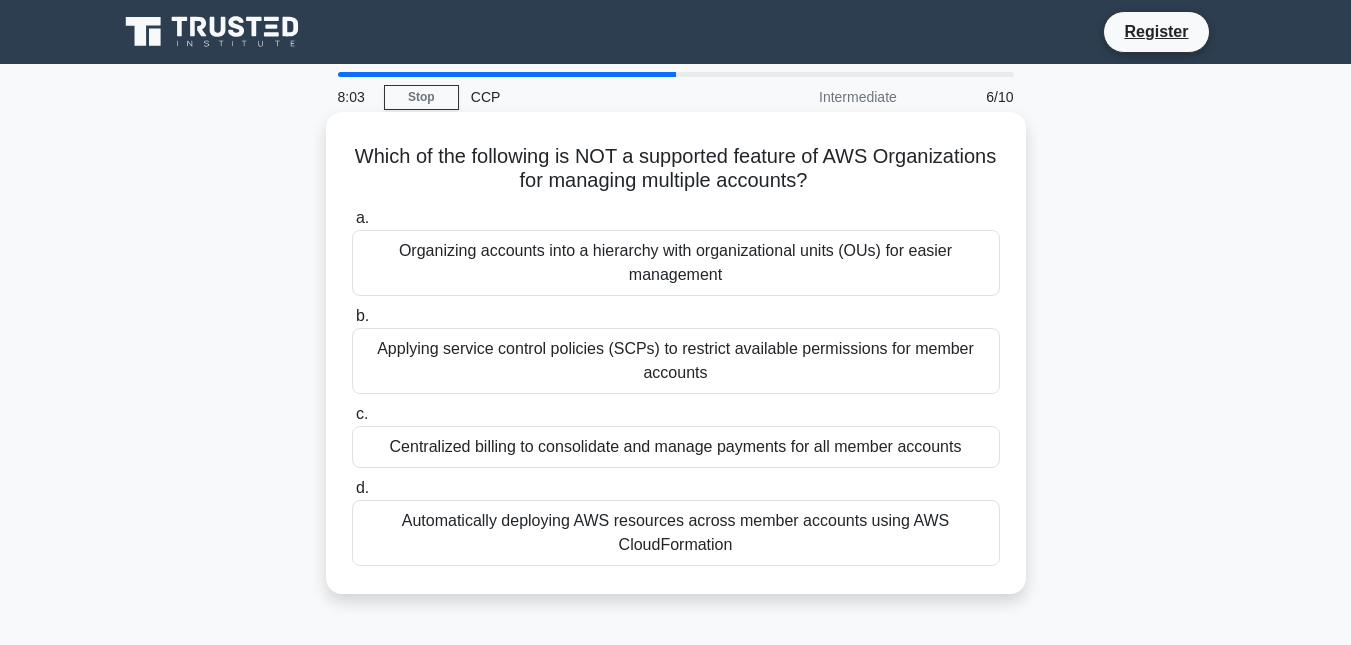 click on "Automatically deploying AWS resources across member accounts using AWS CloudFormation" at bounding box center (676, 533) 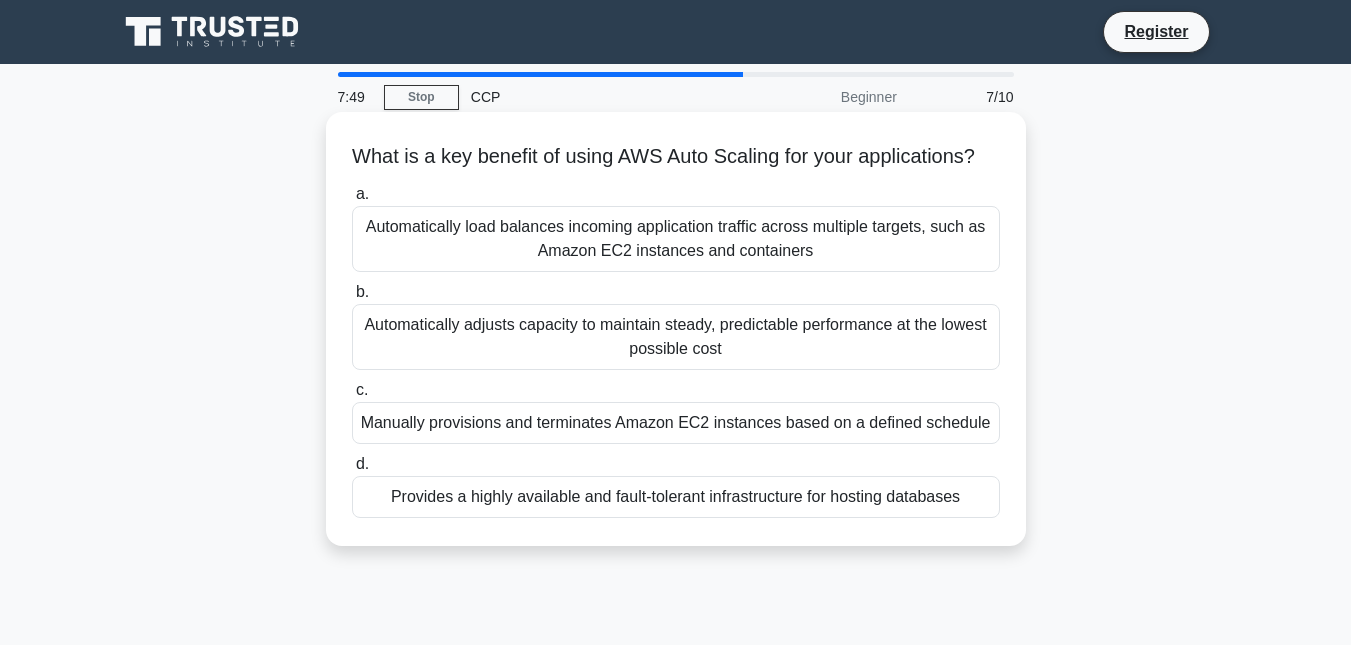 click on "Automatically adjusts capacity to maintain steady, predictable performance at the lowest possible cost" at bounding box center [676, 337] 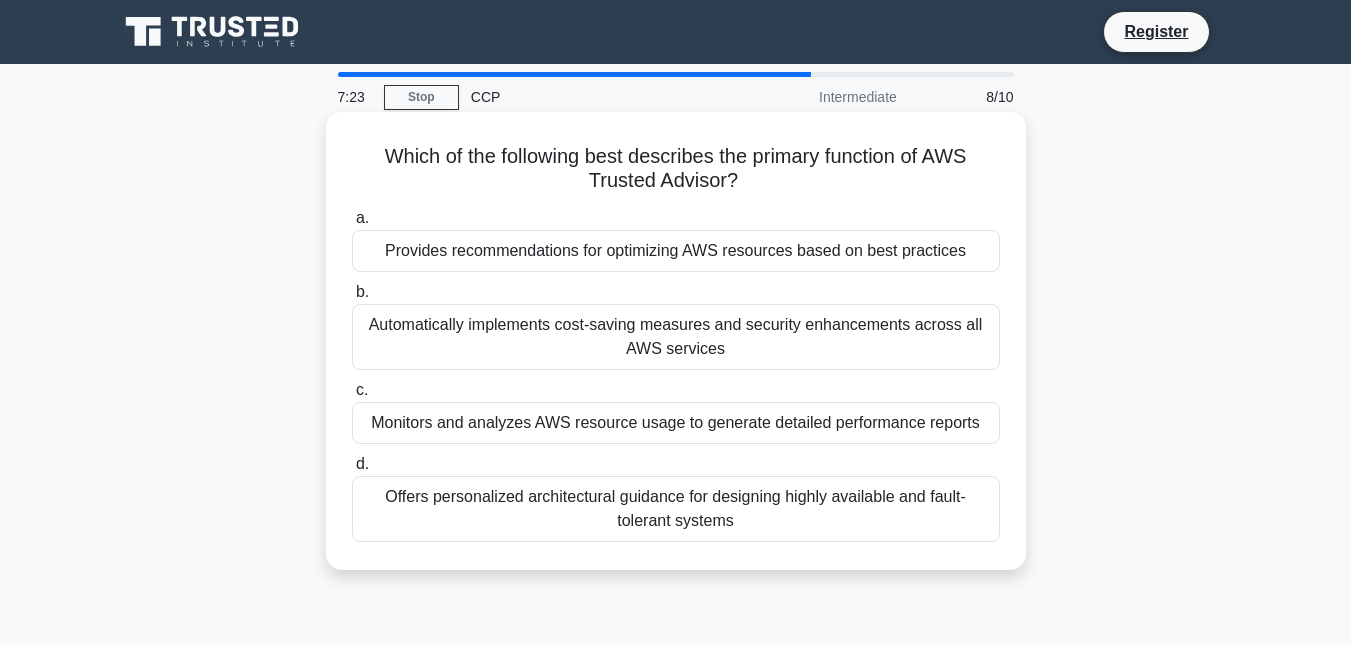 click on "Provides recommendations for optimizing AWS resources based on best practices" at bounding box center (676, 251) 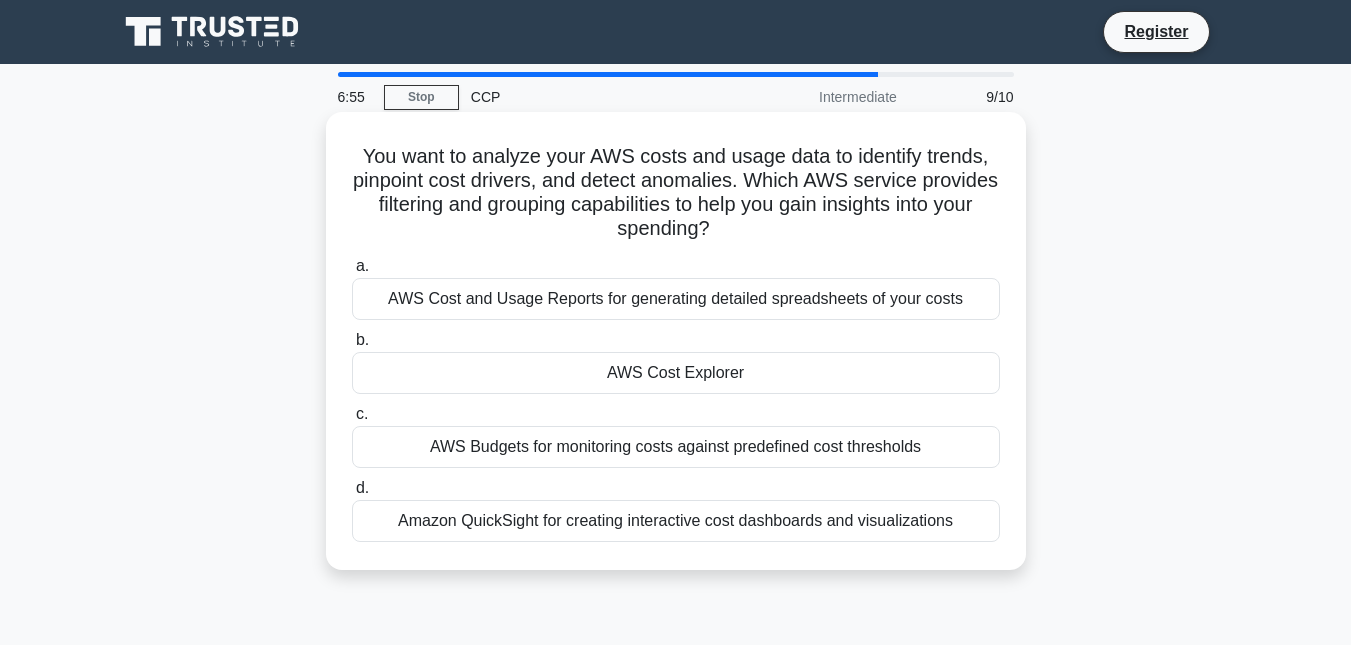 click on "AWS Cost and Usage Reports for generating detailed spreadsheets of your costs" at bounding box center (676, 299) 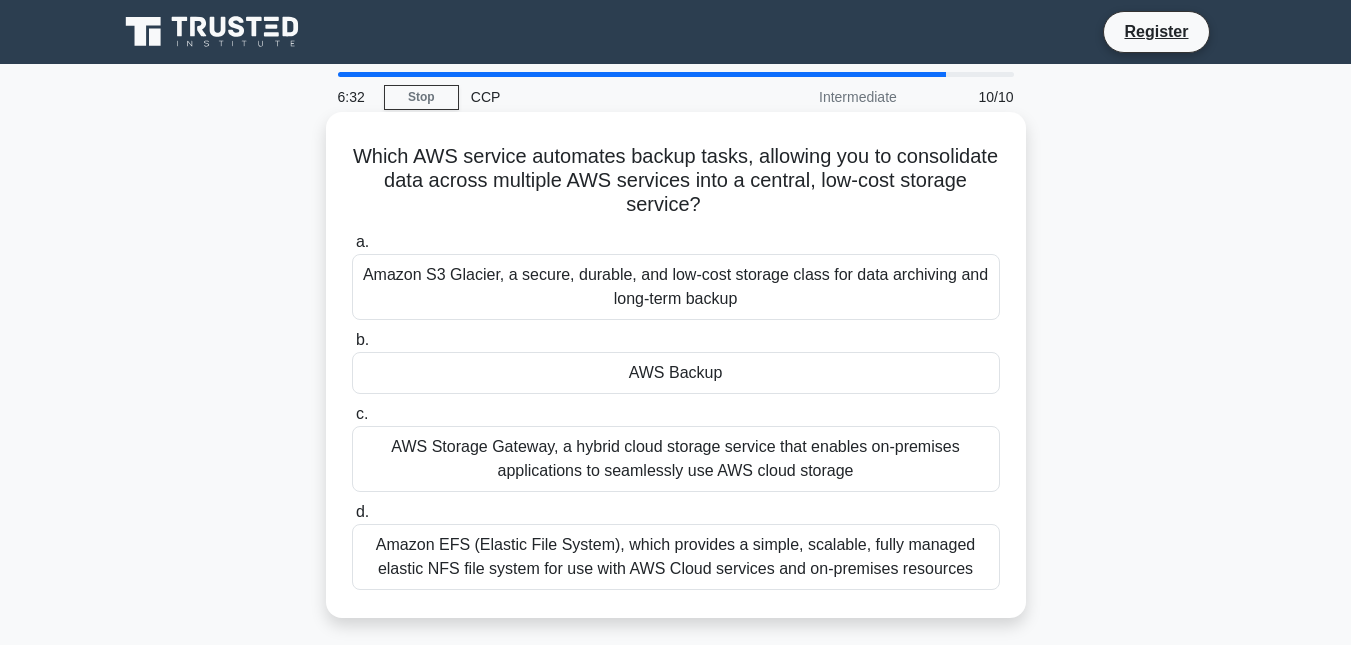 click on "Amazon S3 Glacier, a secure, durable, and low-cost storage class for data archiving and long-term backup" at bounding box center (676, 287) 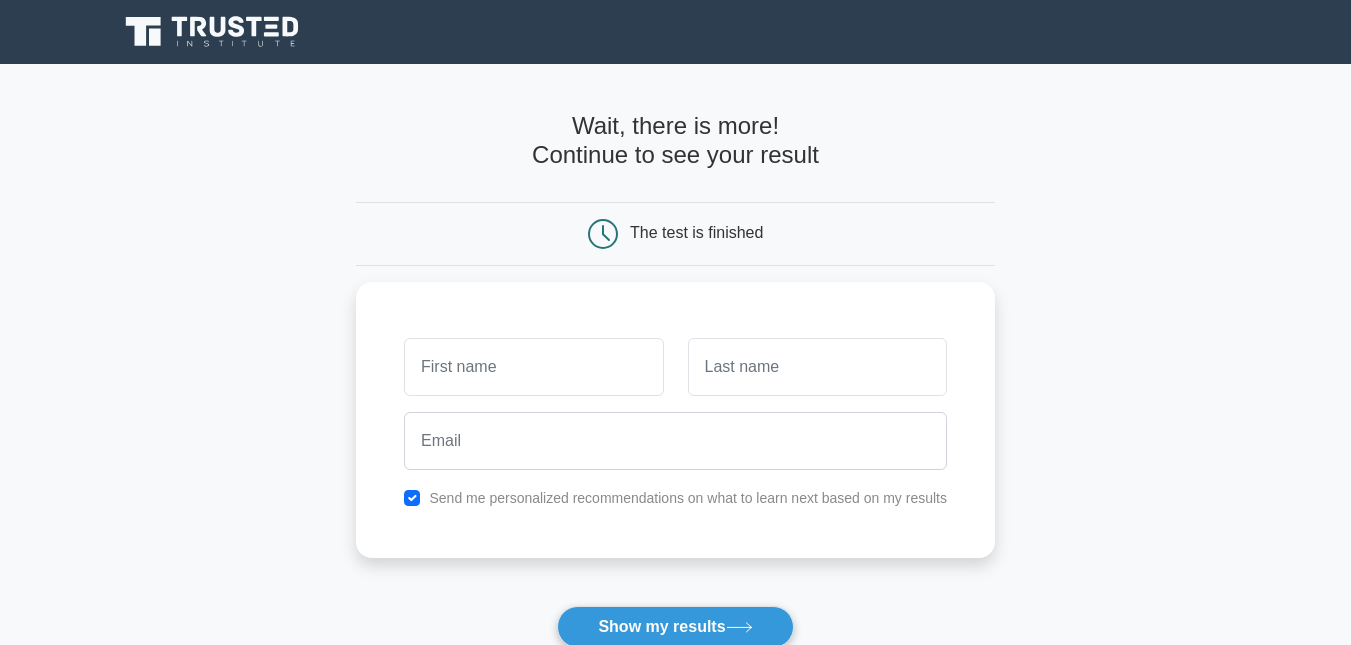 scroll, scrollTop: 0, scrollLeft: 0, axis: both 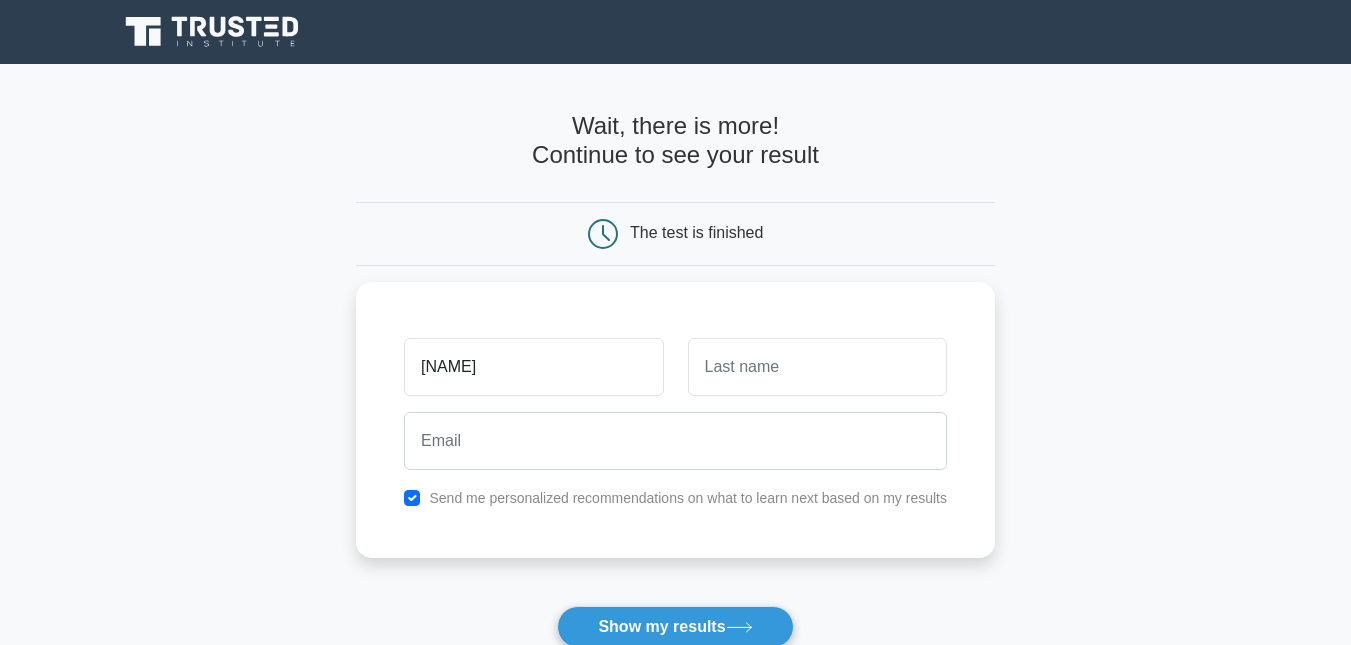 type on "Papa" 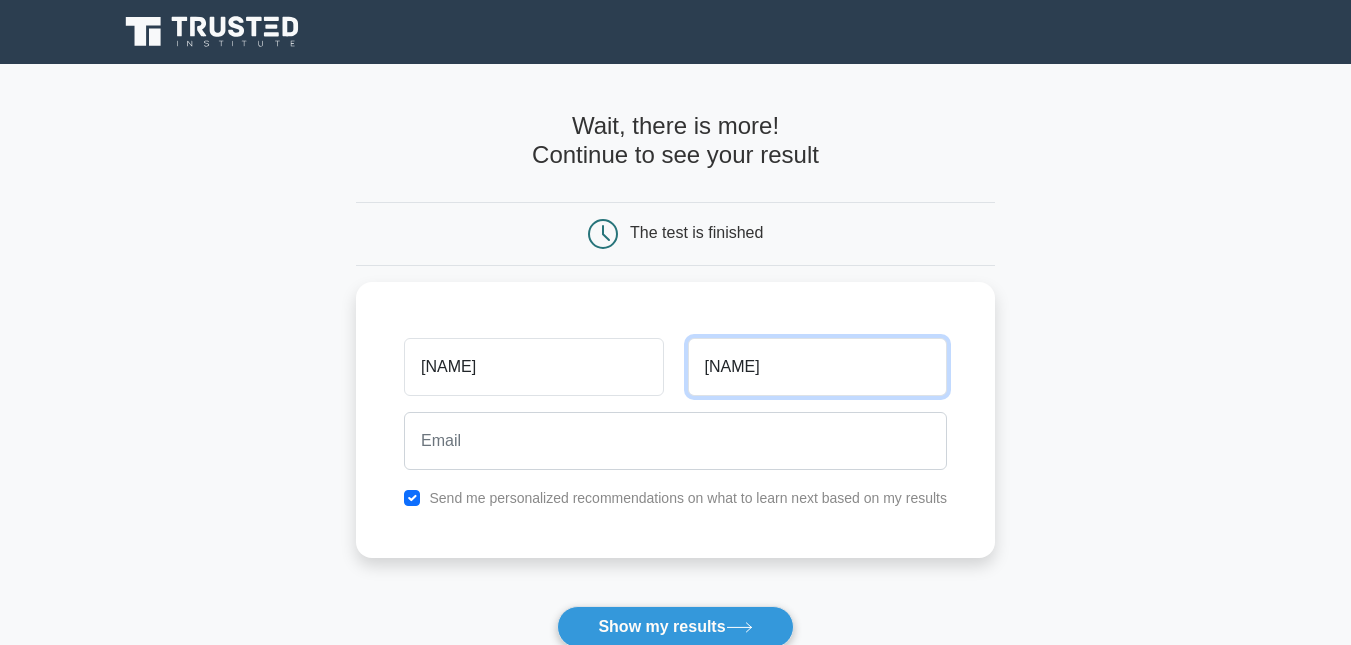 type on "Collo" 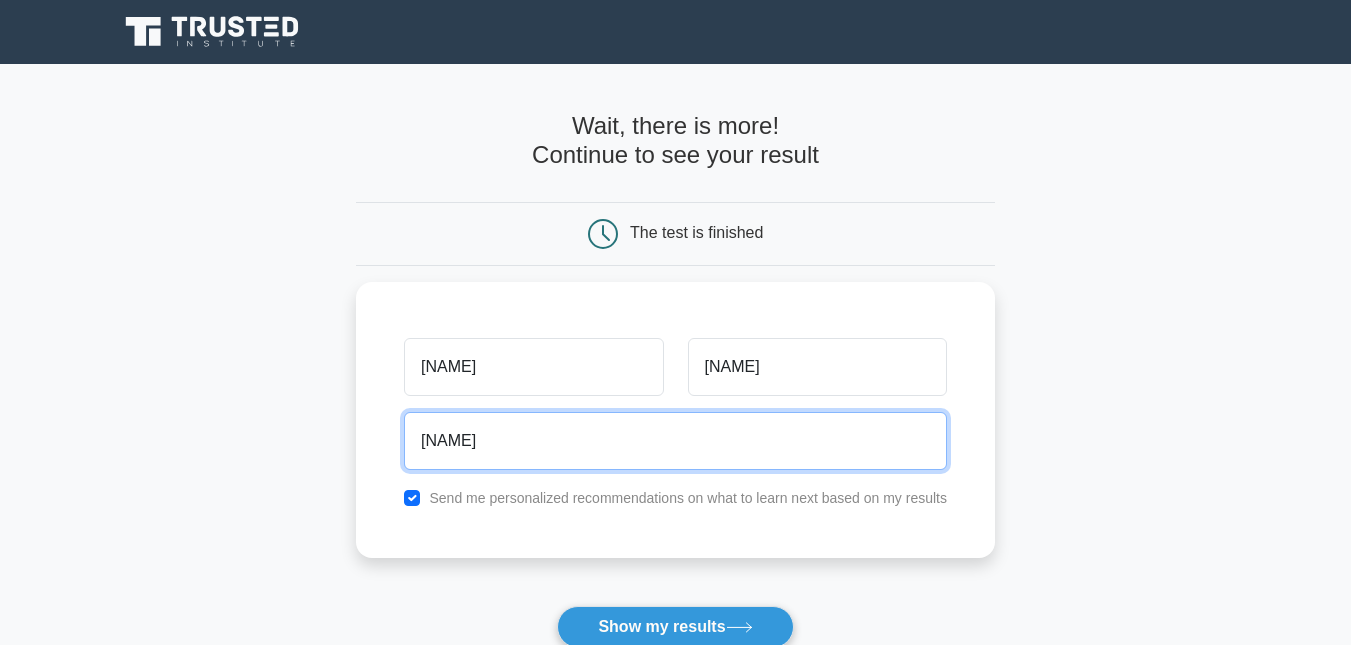type on "papacollo99@gmail.com" 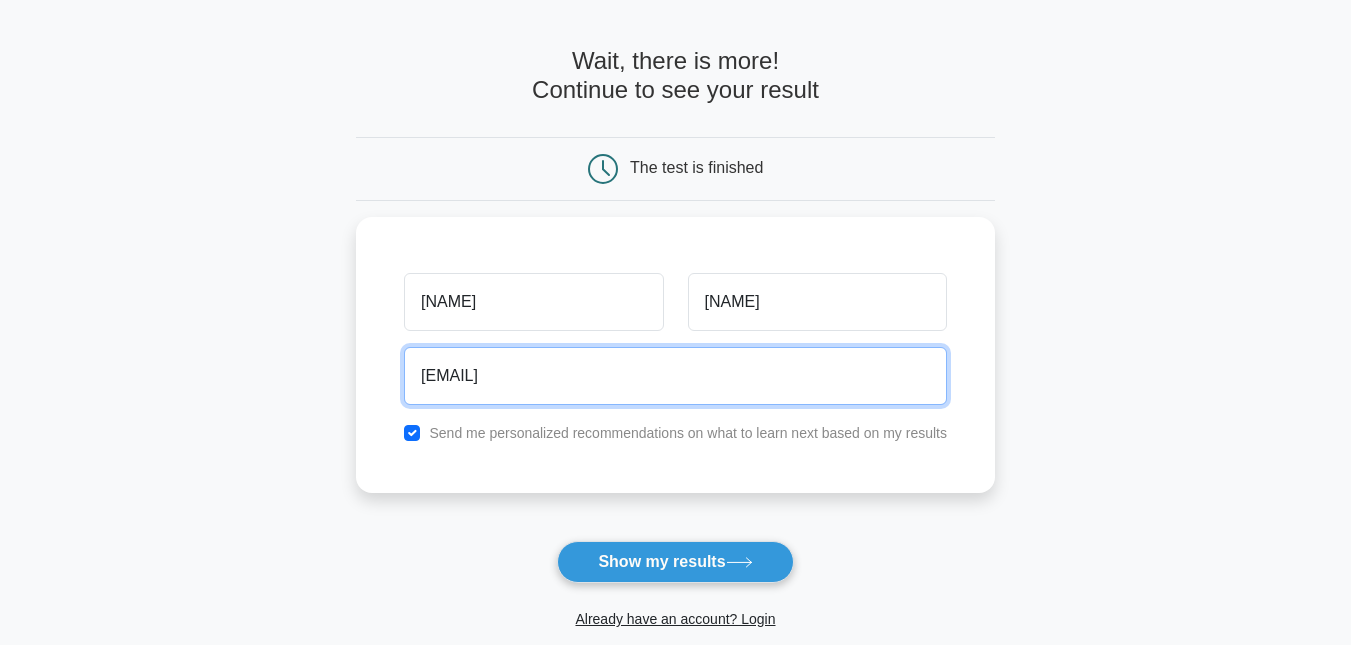 scroll, scrollTop: 100, scrollLeft: 0, axis: vertical 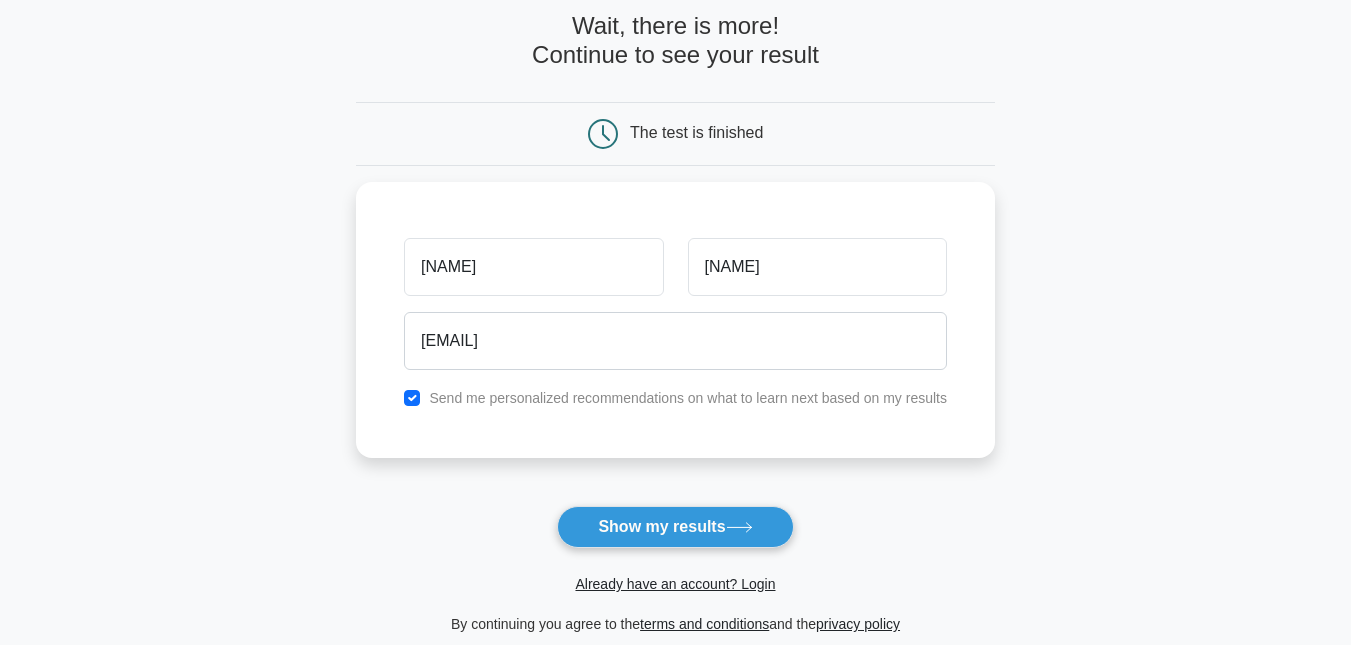 click on "Show my results" at bounding box center (675, 527) 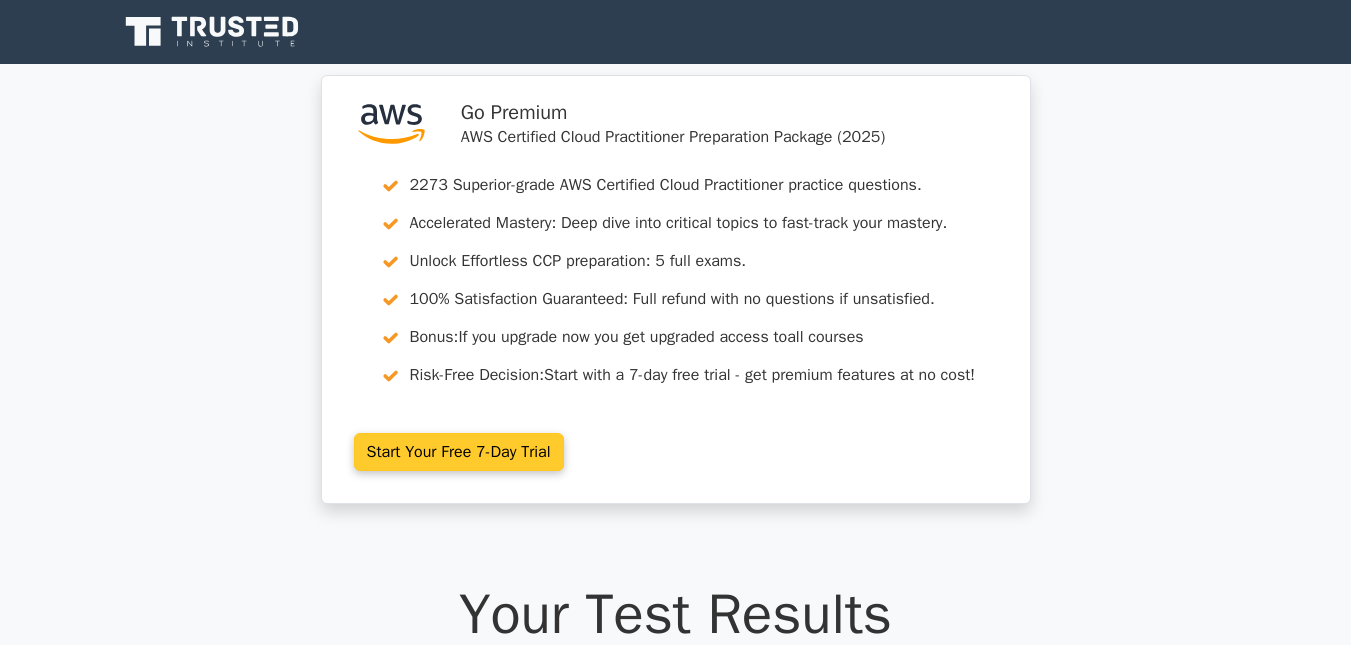 scroll, scrollTop: 0, scrollLeft: 0, axis: both 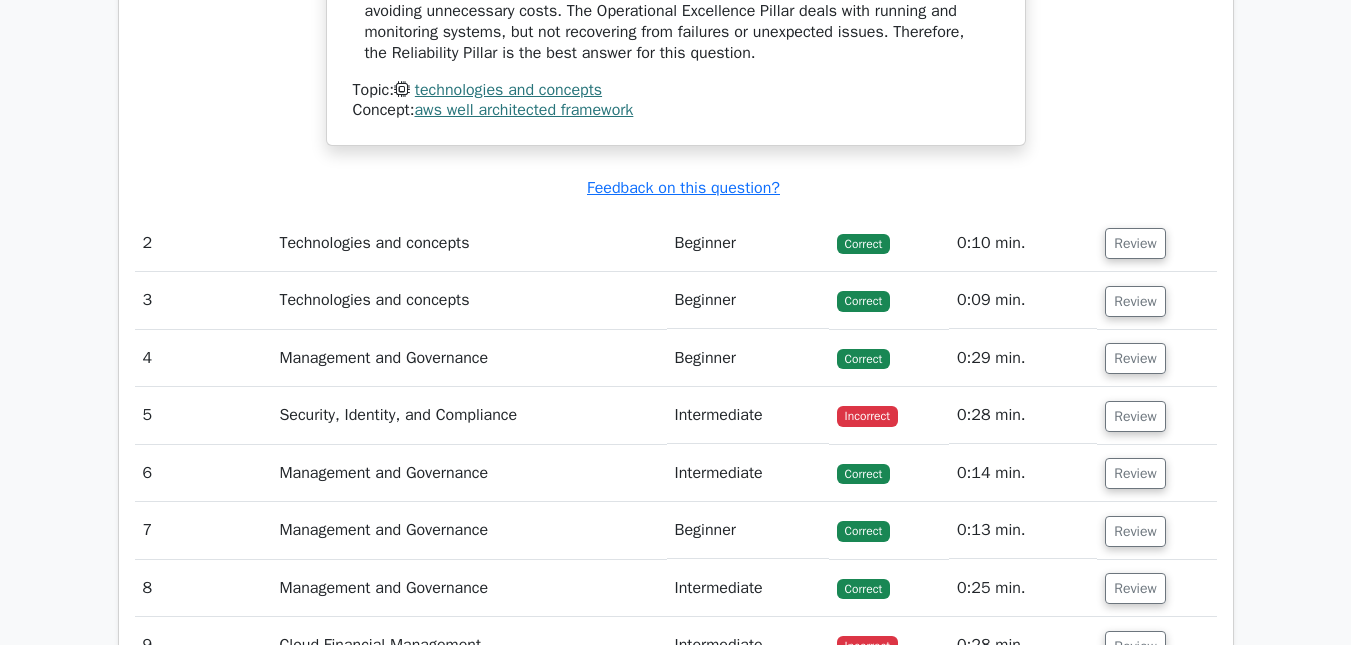click on "Security, Identity, and Compliance" at bounding box center (468, 415) 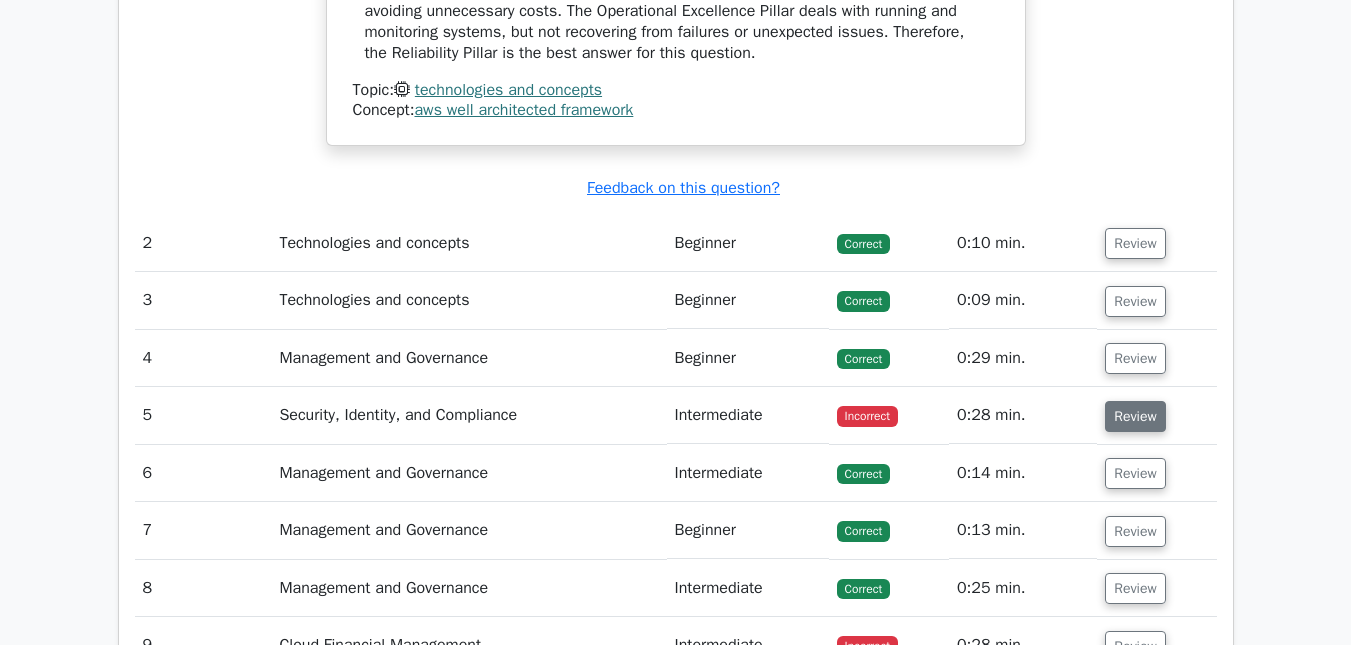 click on "Review" at bounding box center [1135, 416] 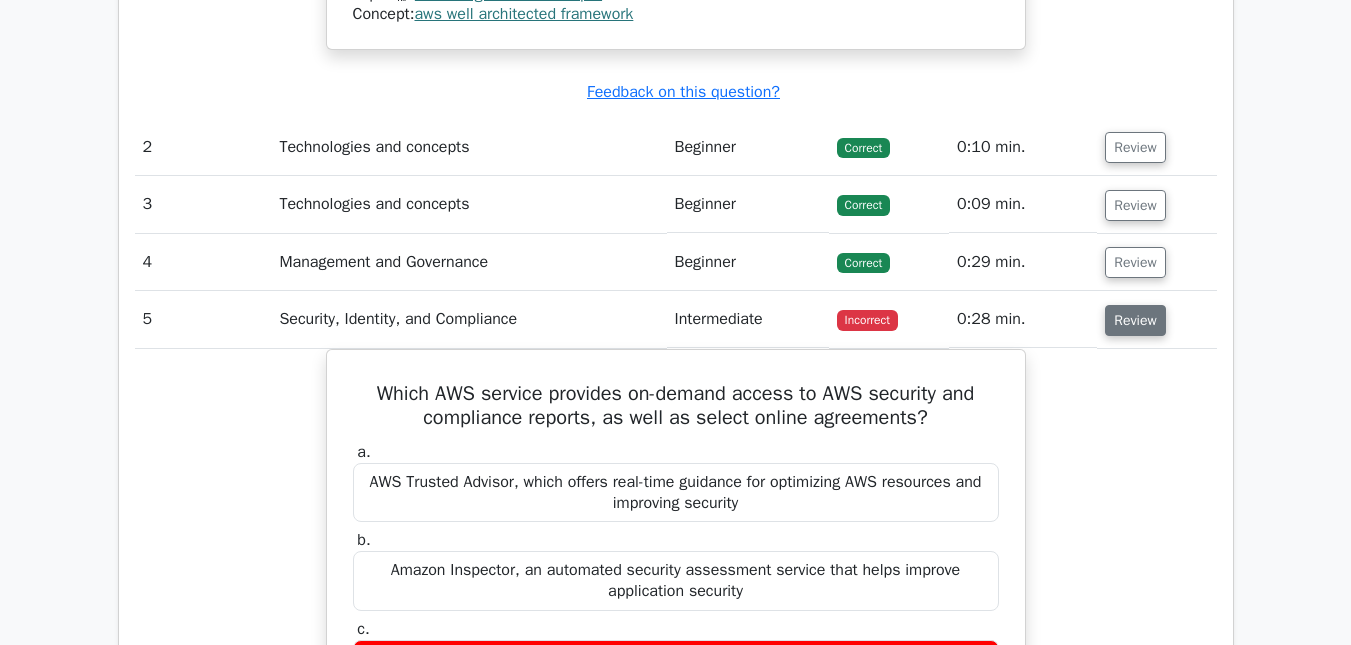 scroll, scrollTop: 2500, scrollLeft: 0, axis: vertical 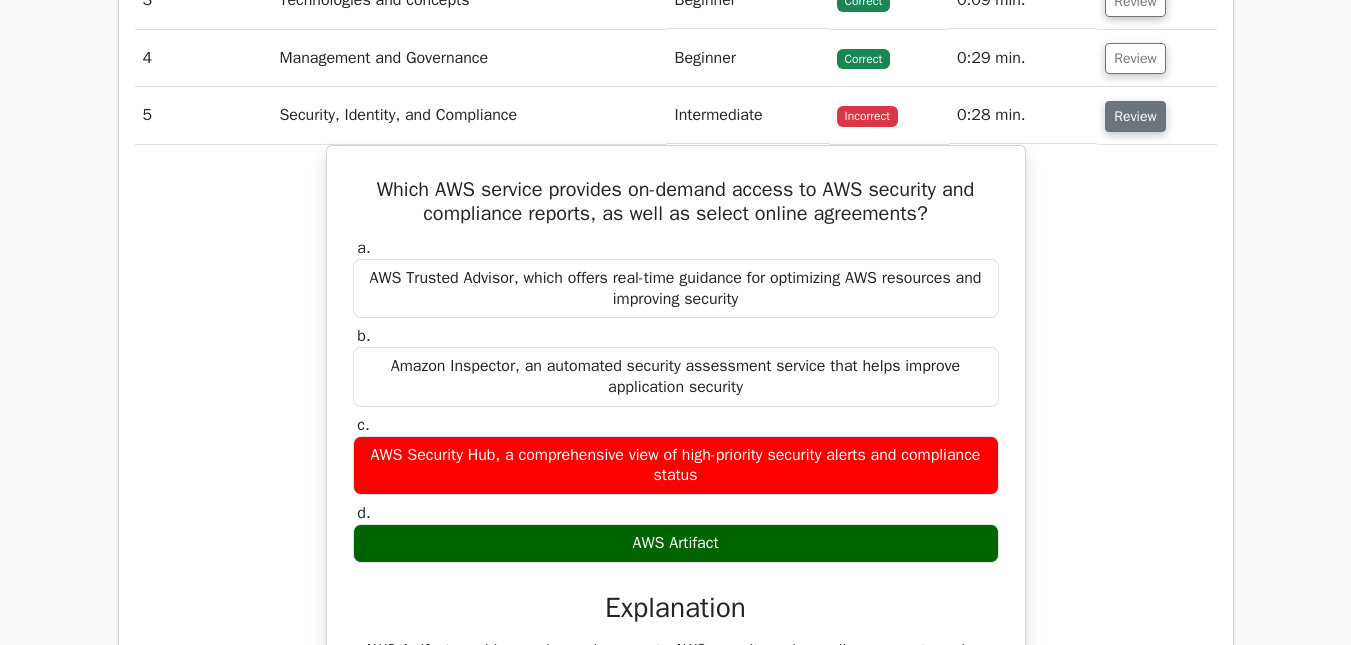 click on "Which AWS service provides on-demand access to AWS security and compliance reports, as well as select online agreements?
a.
AWS Trusted Advisor, which offers real-time guidance for optimizing AWS resources and improving security
b.
c. d." at bounding box center [676, 550] 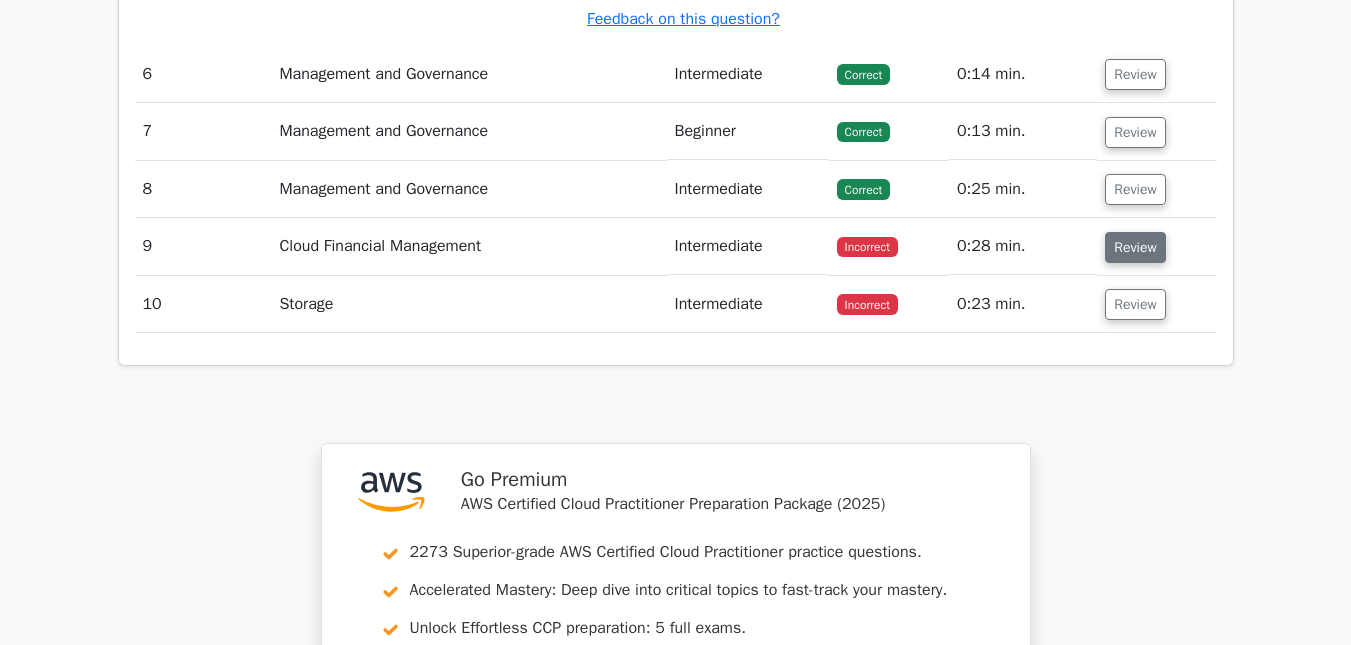 scroll, scrollTop: 3500, scrollLeft: 0, axis: vertical 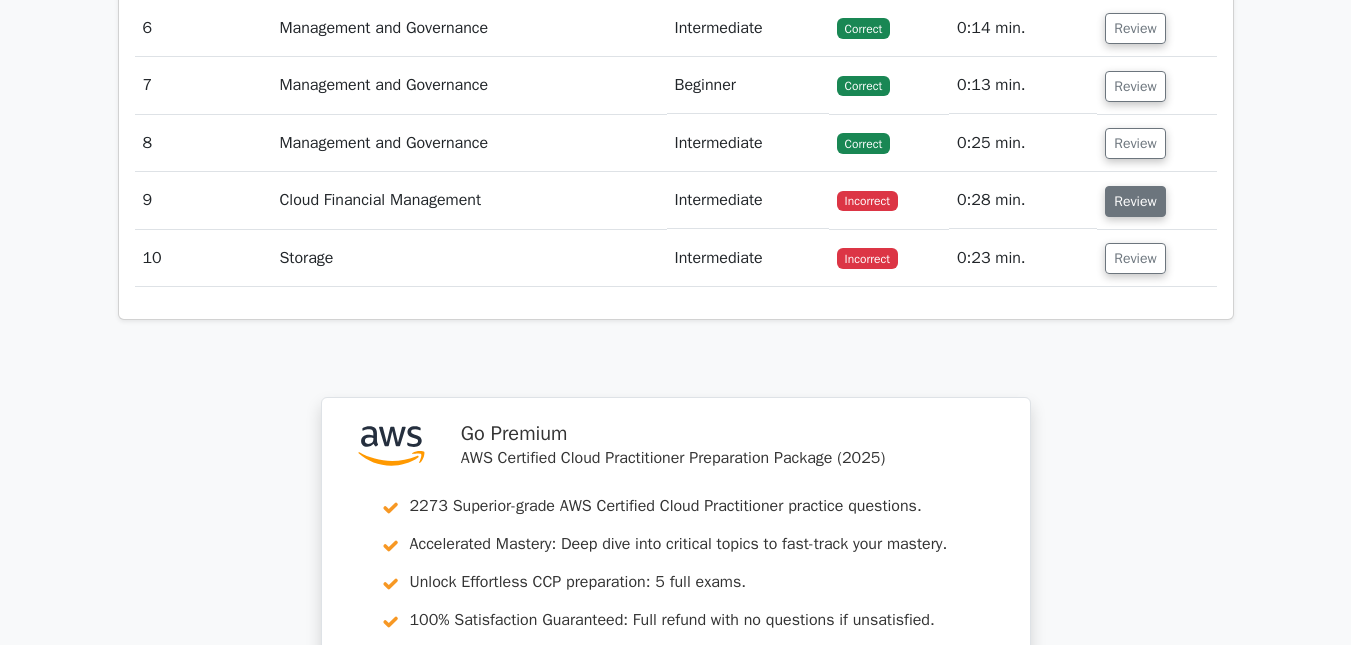 click on "Review" at bounding box center [1135, 201] 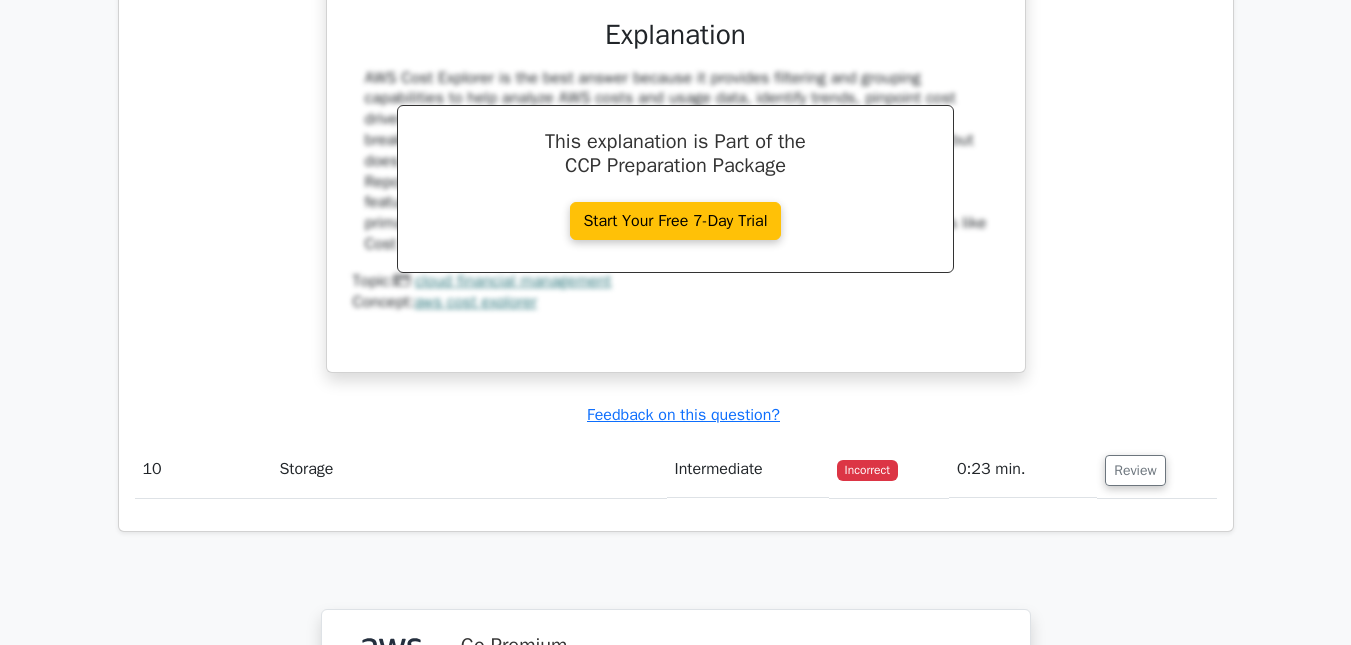scroll, scrollTop: 4200, scrollLeft: 0, axis: vertical 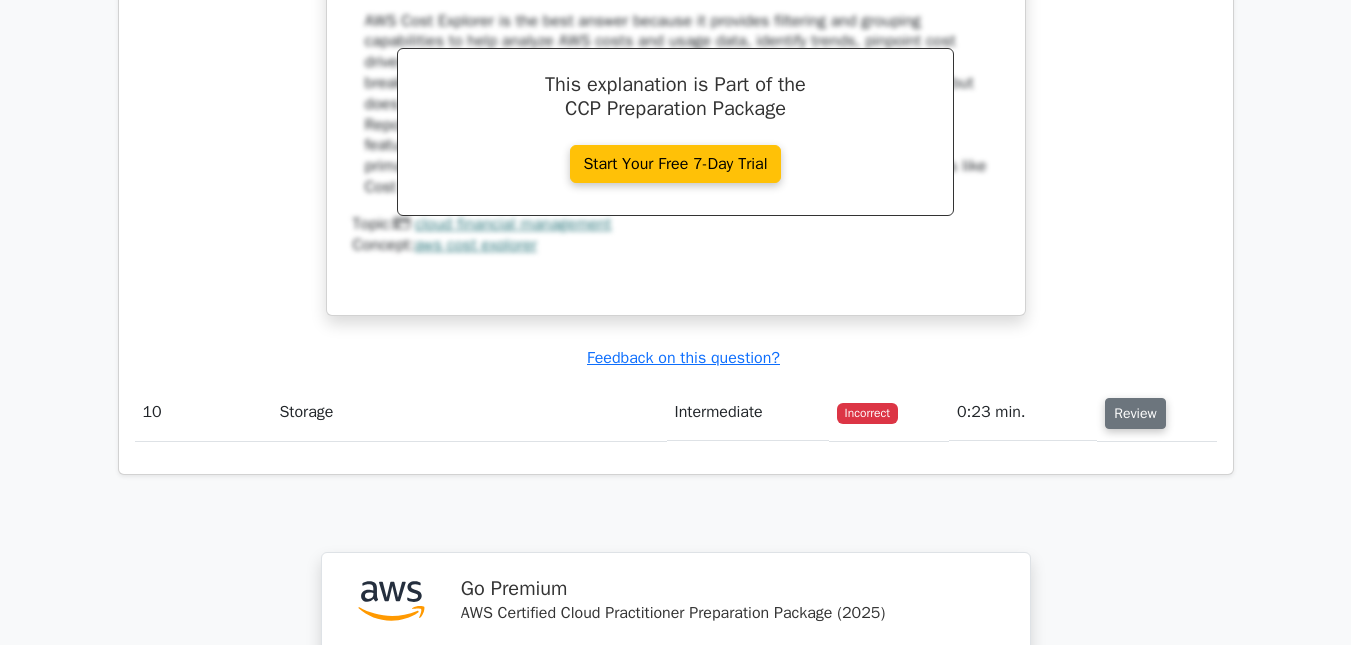 click on "Review" at bounding box center [1135, 413] 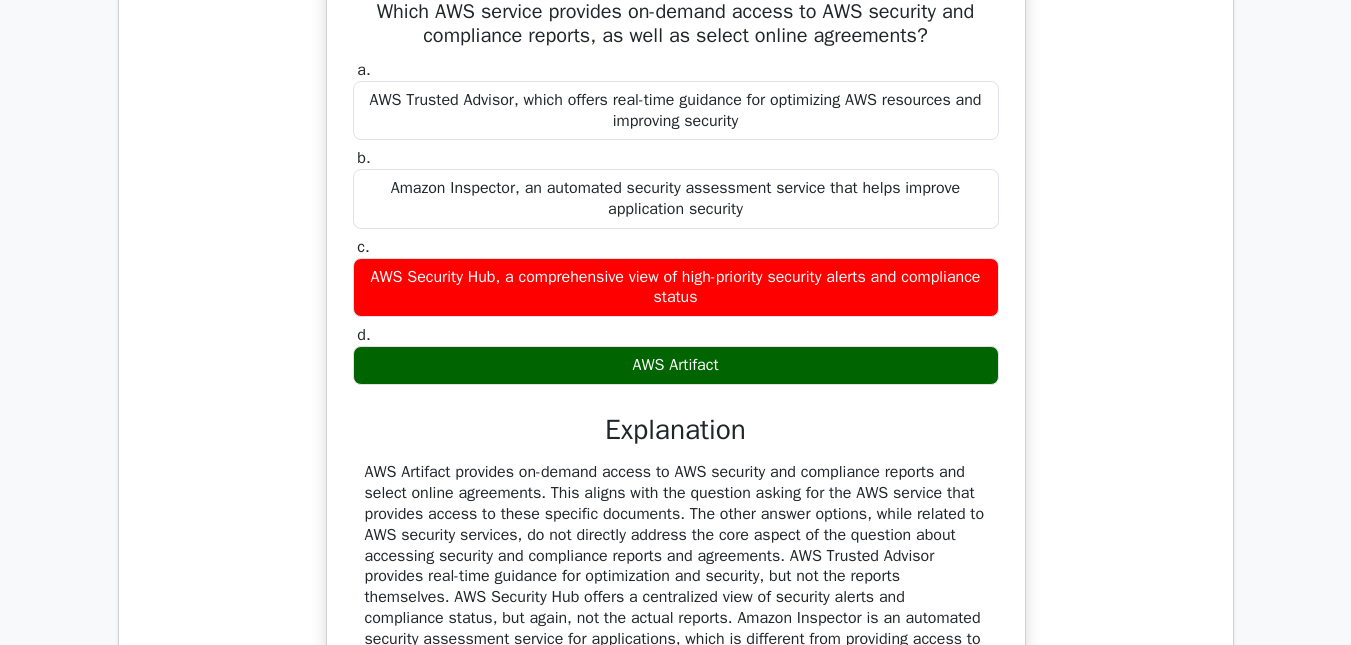 scroll, scrollTop: 2400, scrollLeft: 0, axis: vertical 